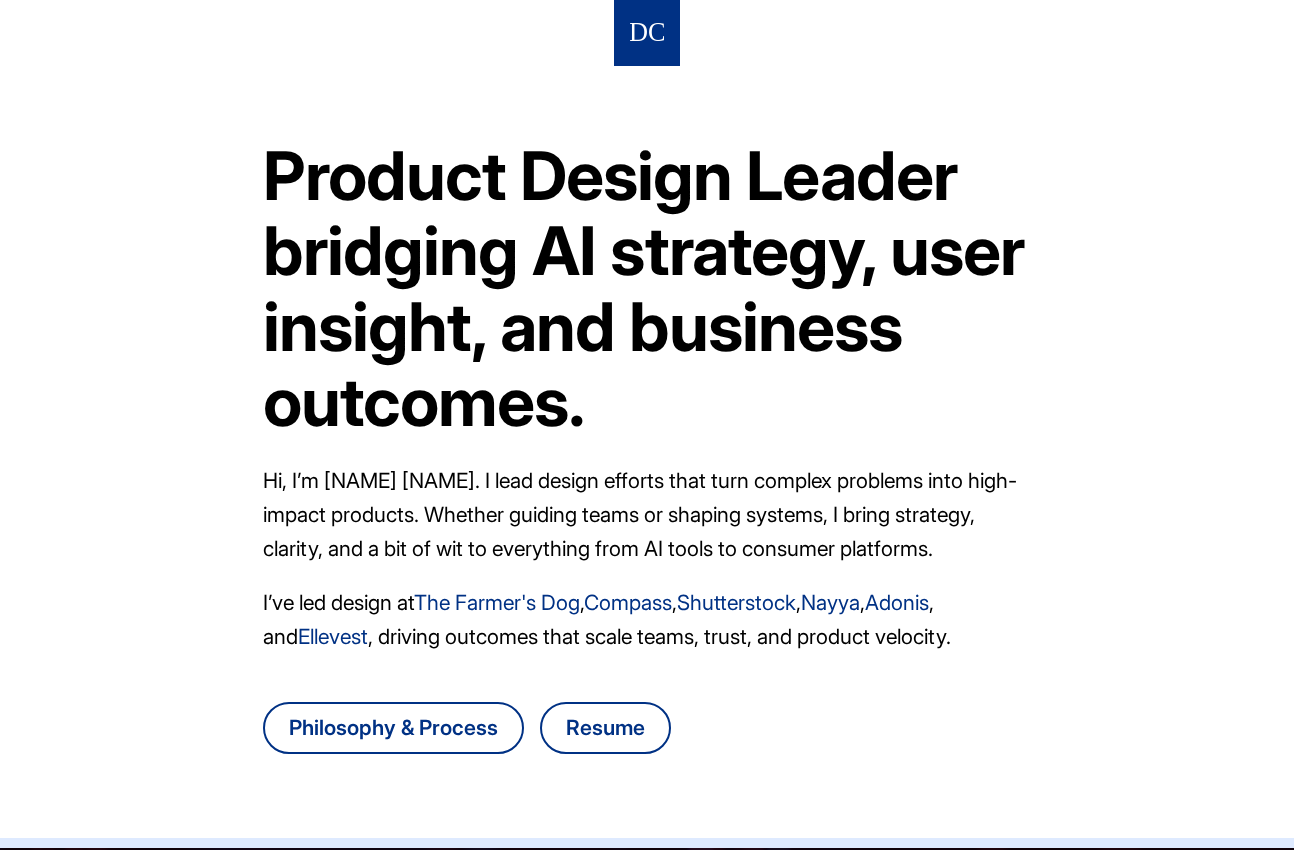 scroll, scrollTop: 0, scrollLeft: 0, axis: both 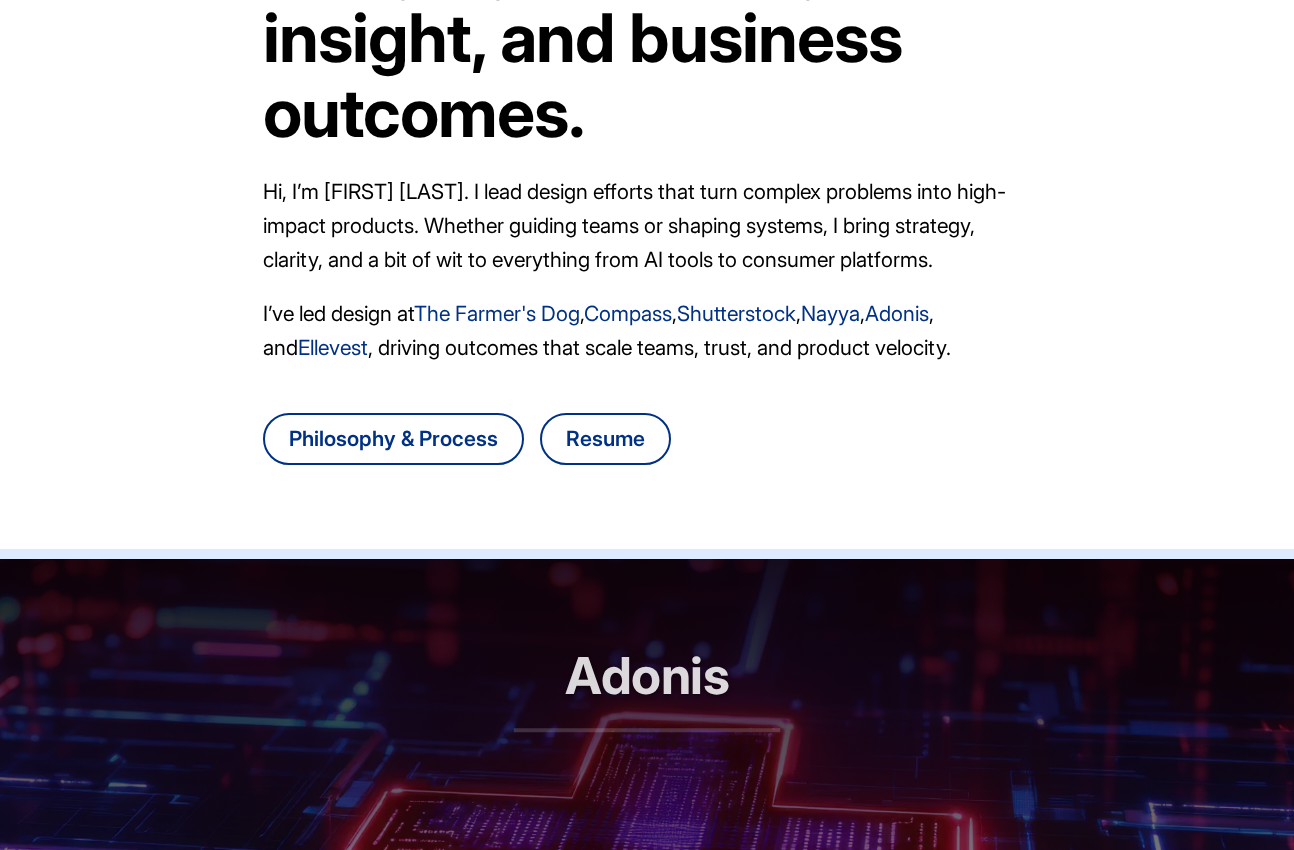 click on "Adonis" at bounding box center (647, 689) 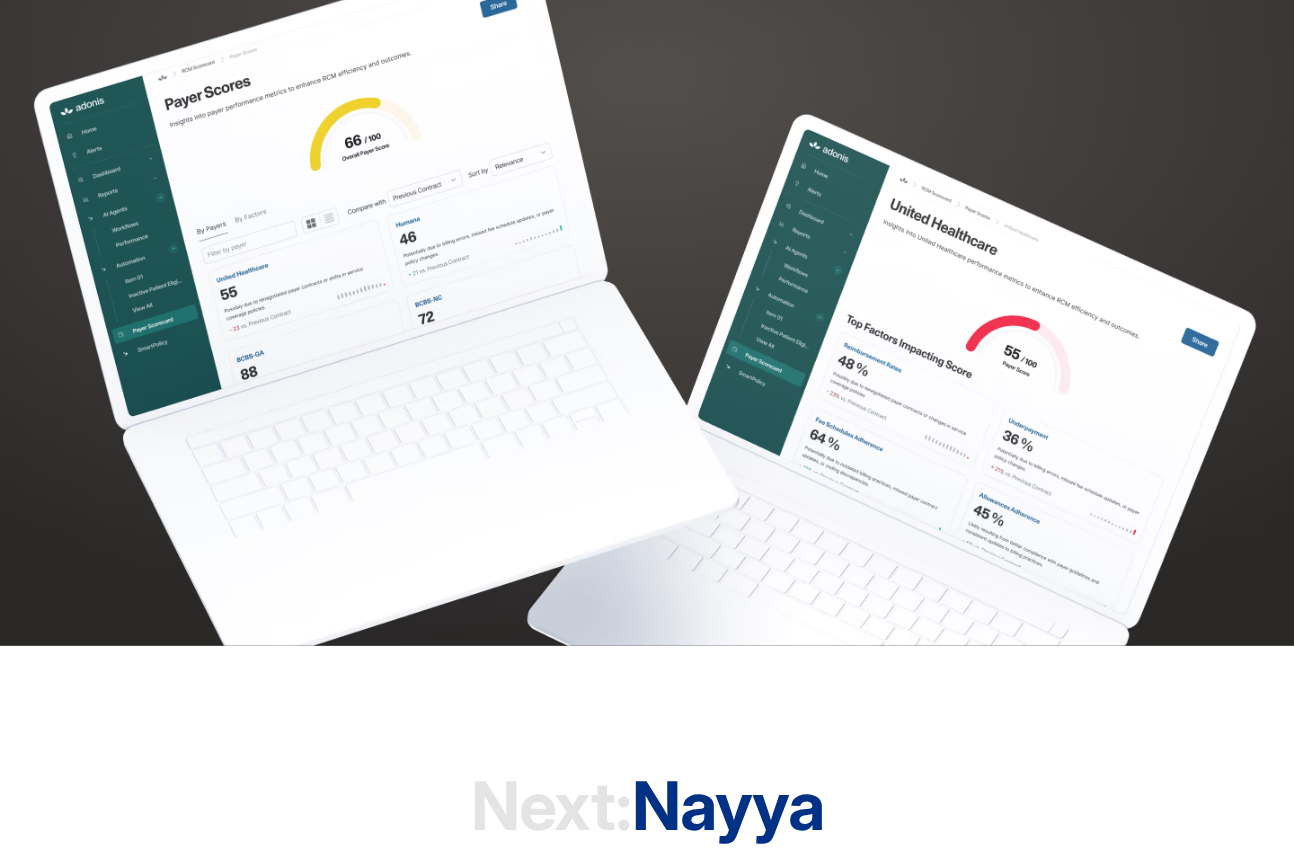 scroll, scrollTop: 5336, scrollLeft: 0, axis: vertical 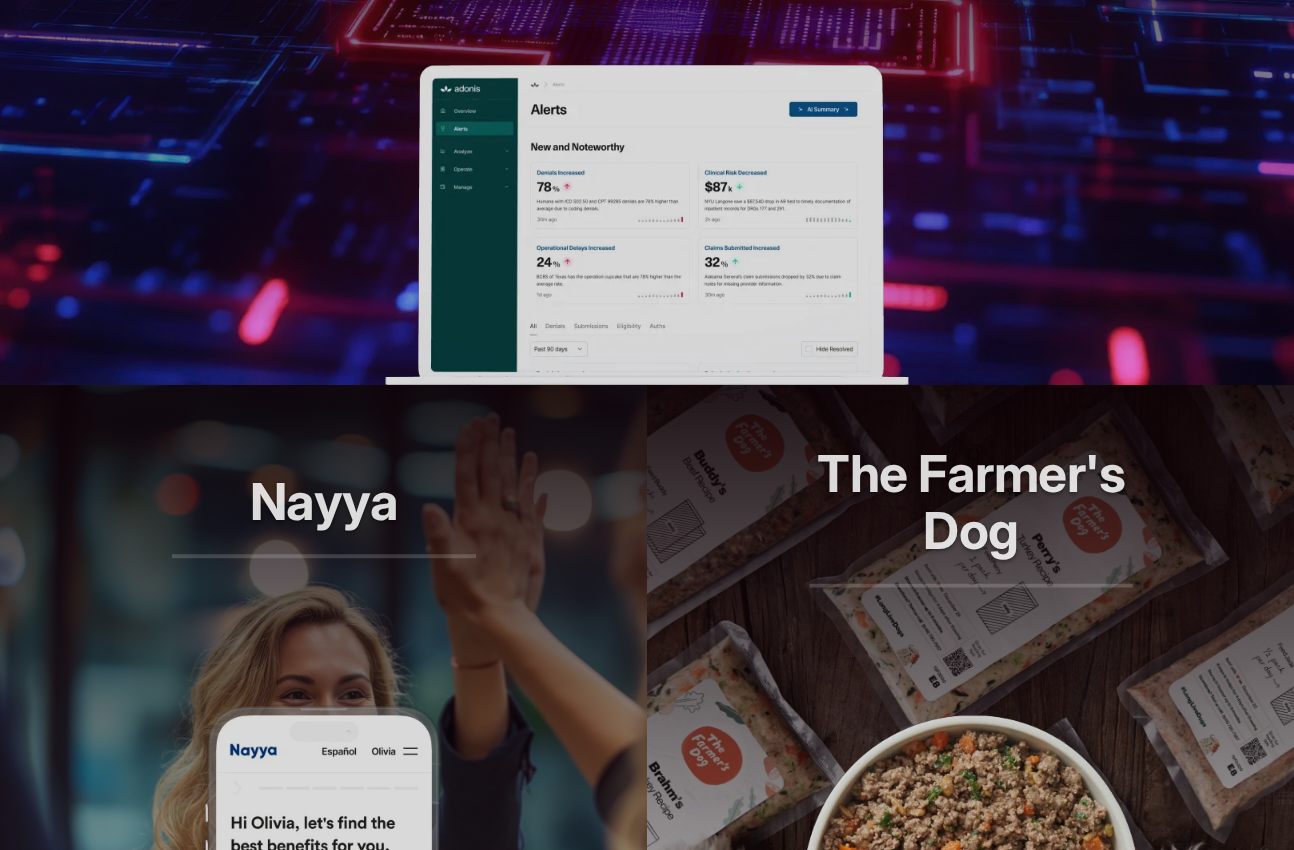 click at bounding box center (646, 225) 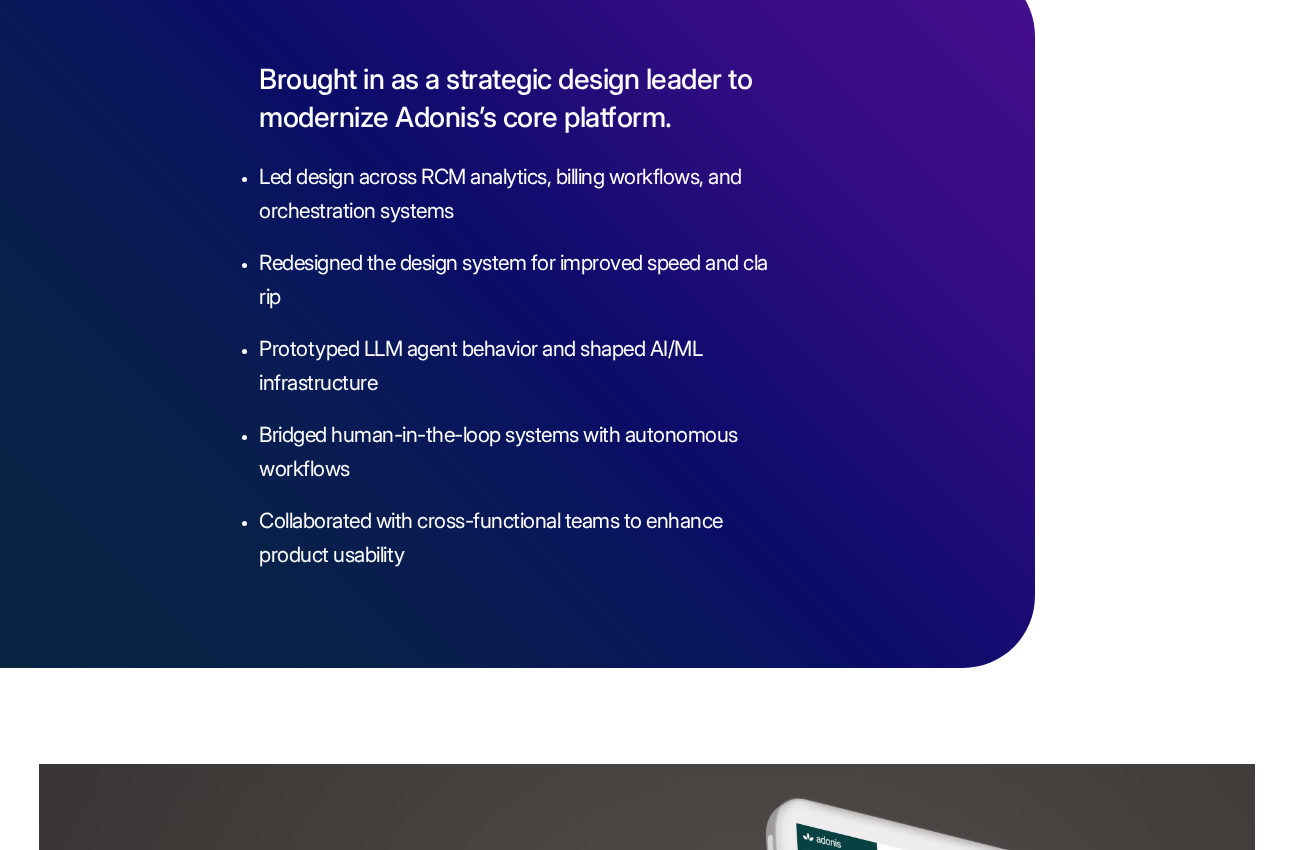 scroll, scrollTop: 3023, scrollLeft: 0, axis: vertical 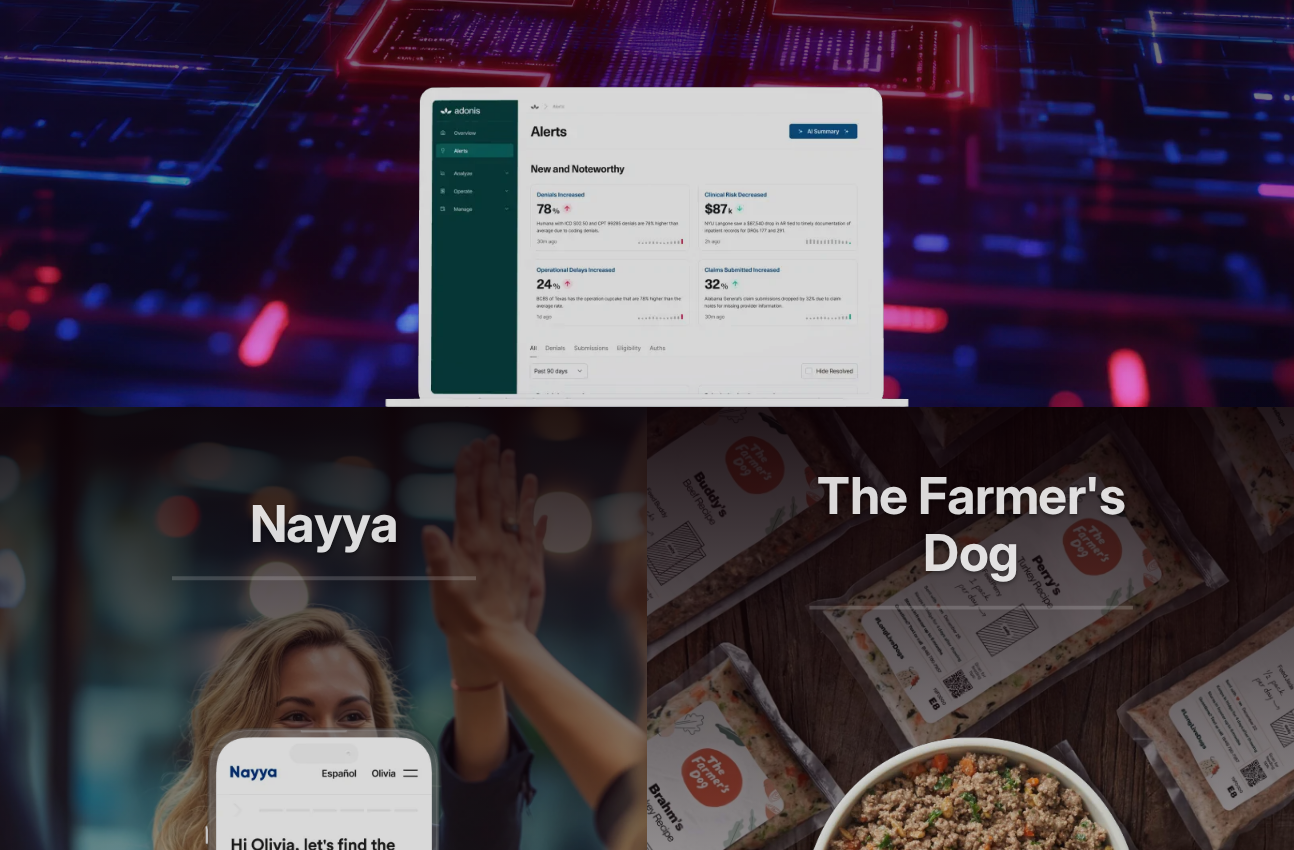 click at bounding box center (646, 247) 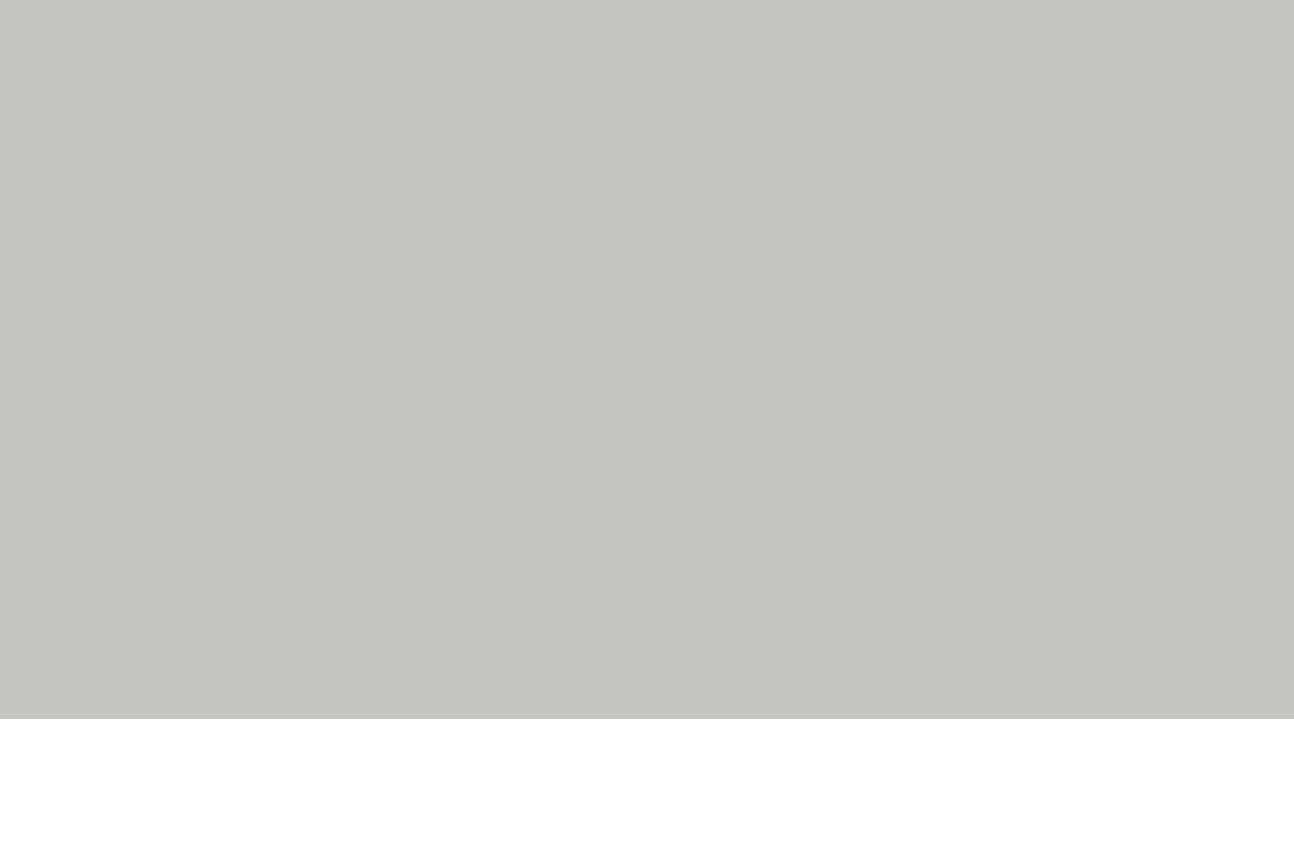 scroll, scrollTop: 5336, scrollLeft: 0, axis: vertical 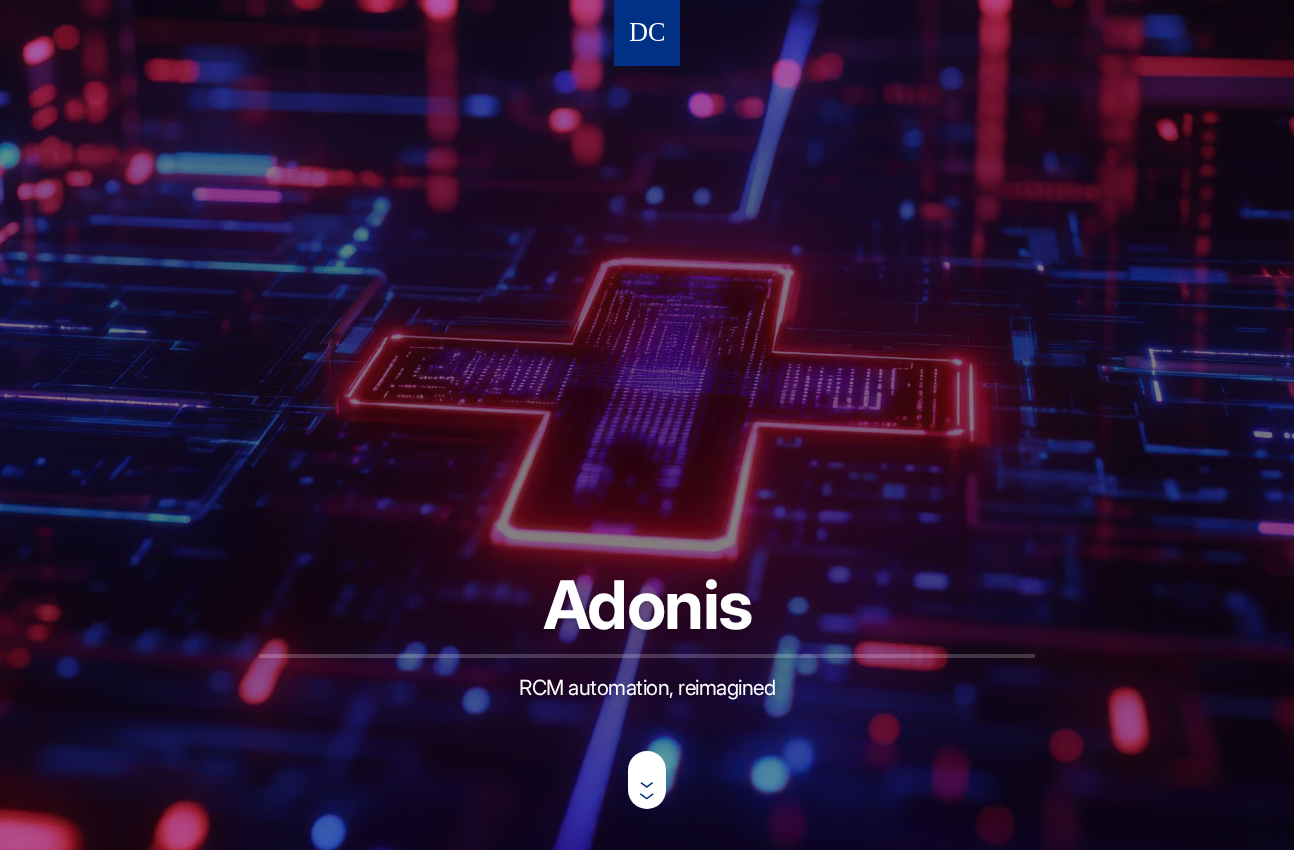 click at bounding box center (647, 33) 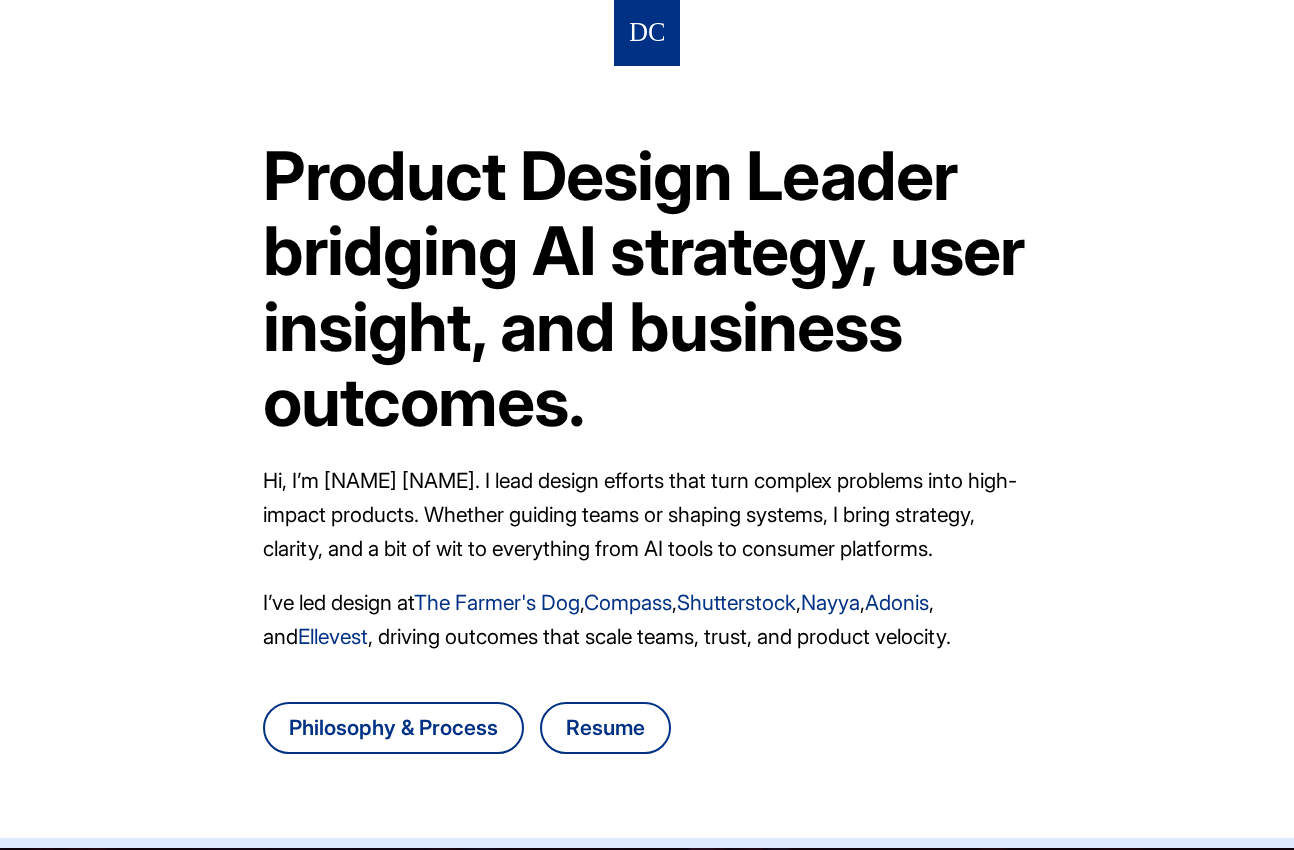 scroll, scrollTop: 0, scrollLeft: 0, axis: both 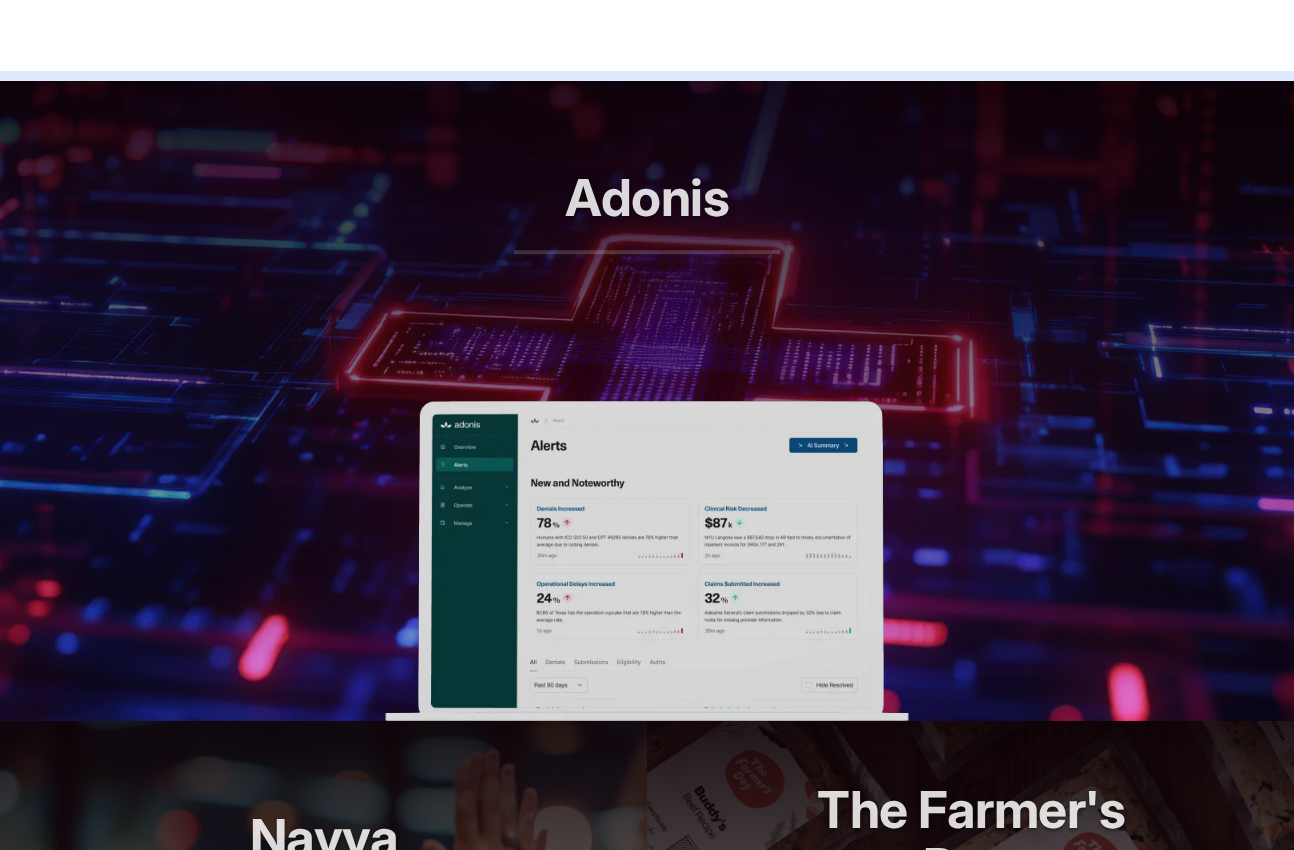 click on "Adonis
RCM automation, reimagined" at bounding box center (647, 241) 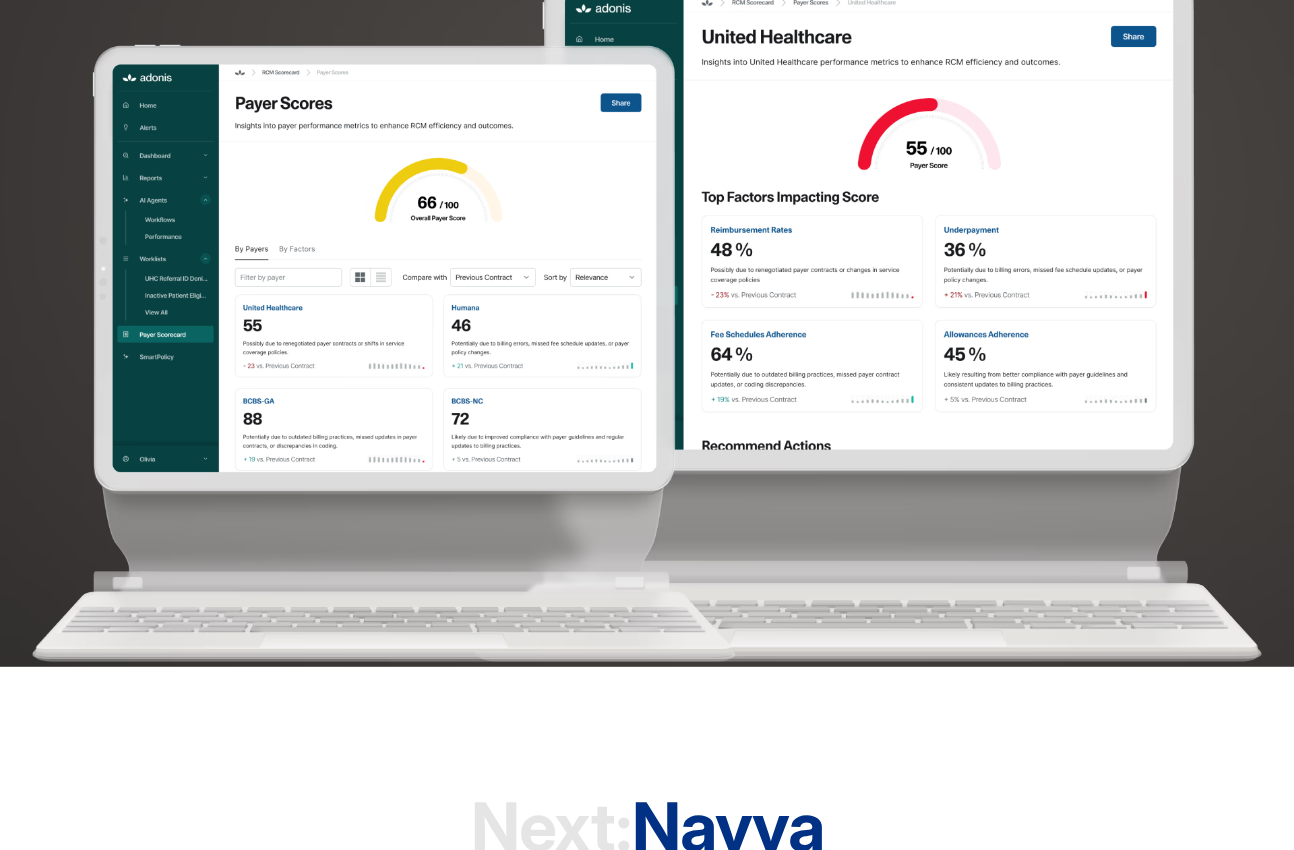 scroll, scrollTop: 5126, scrollLeft: 0, axis: vertical 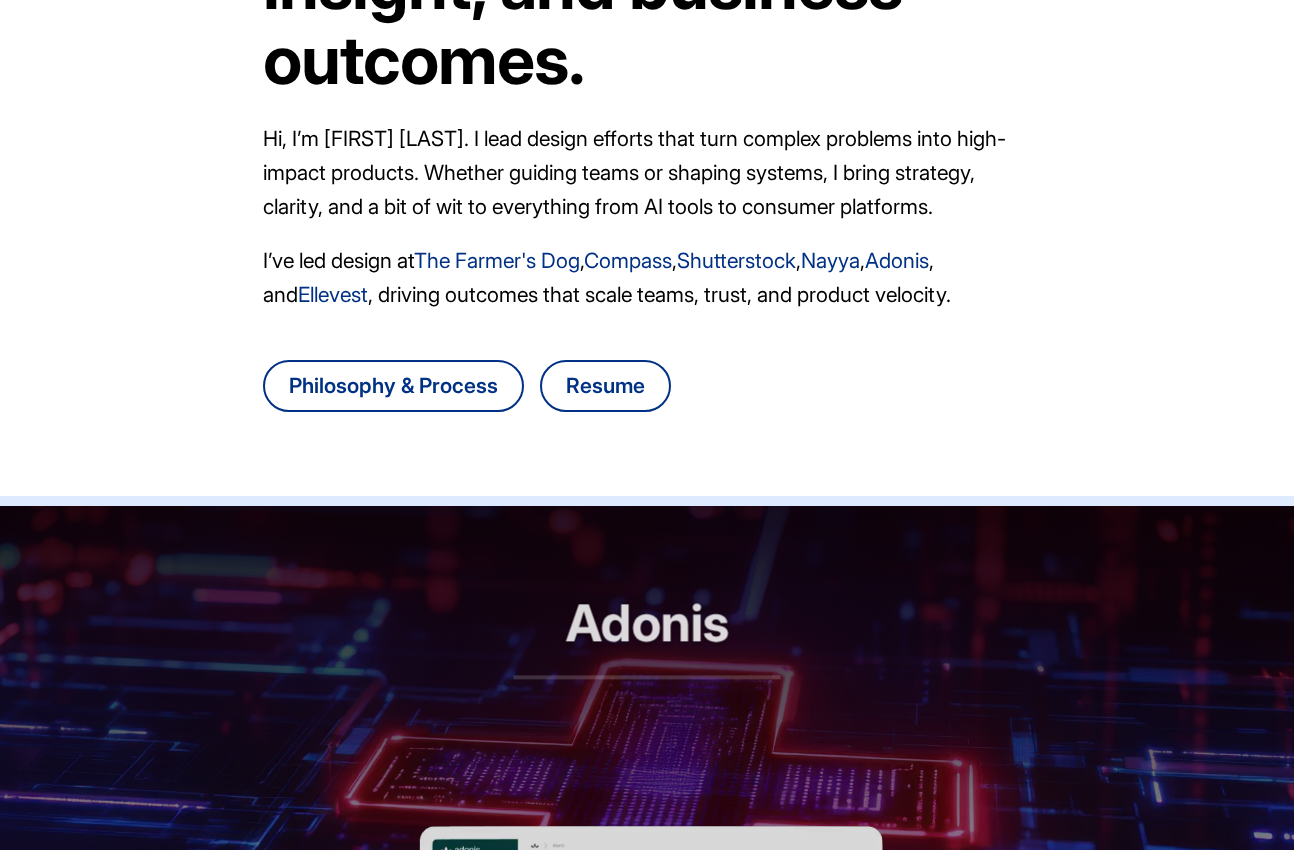 click on "Adonis
RCM automation, reimagined" at bounding box center (647, 666) 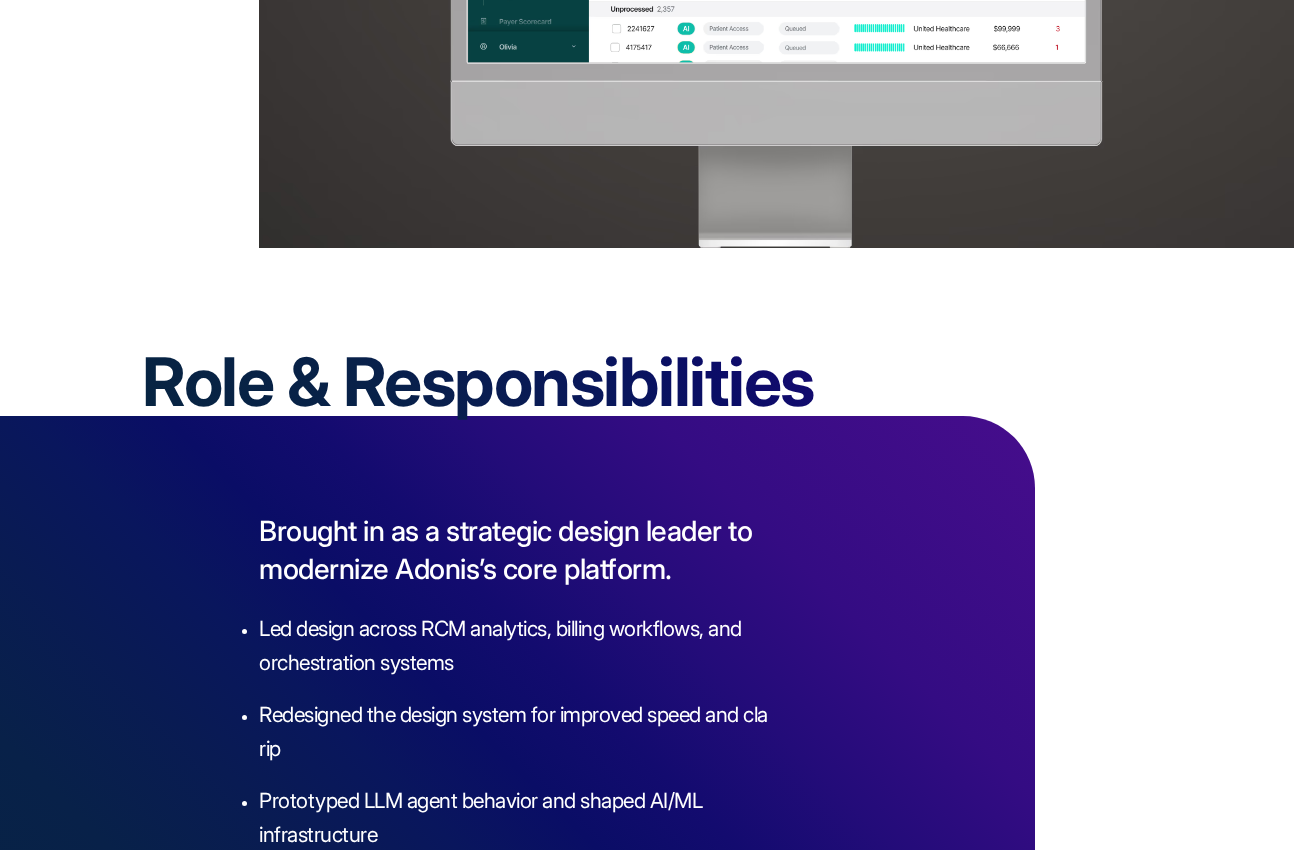 scroll, scrollTop: 2627, scrollLeft: 0, axis: vertical 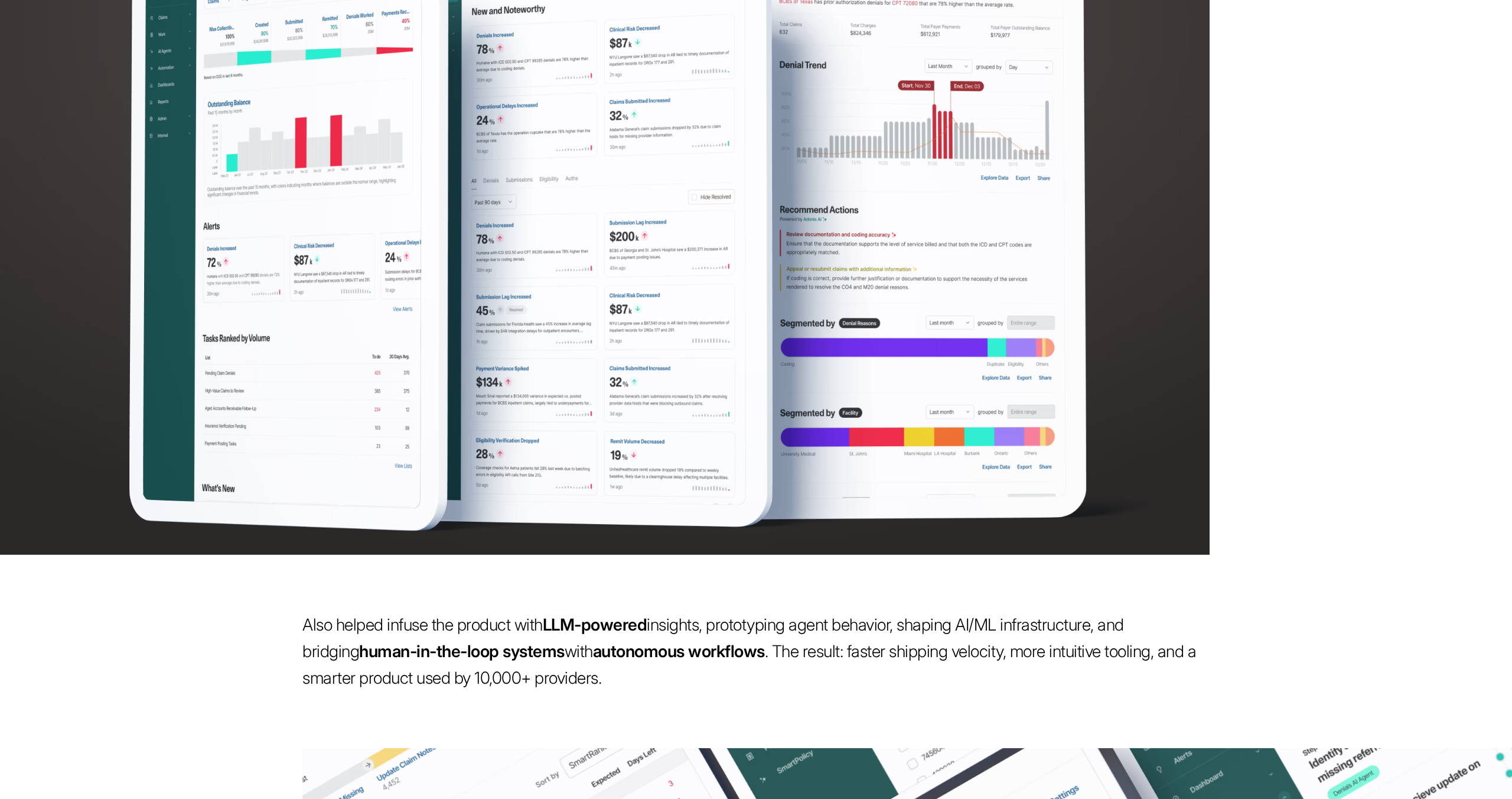 click at bounding box center (605, 215) 